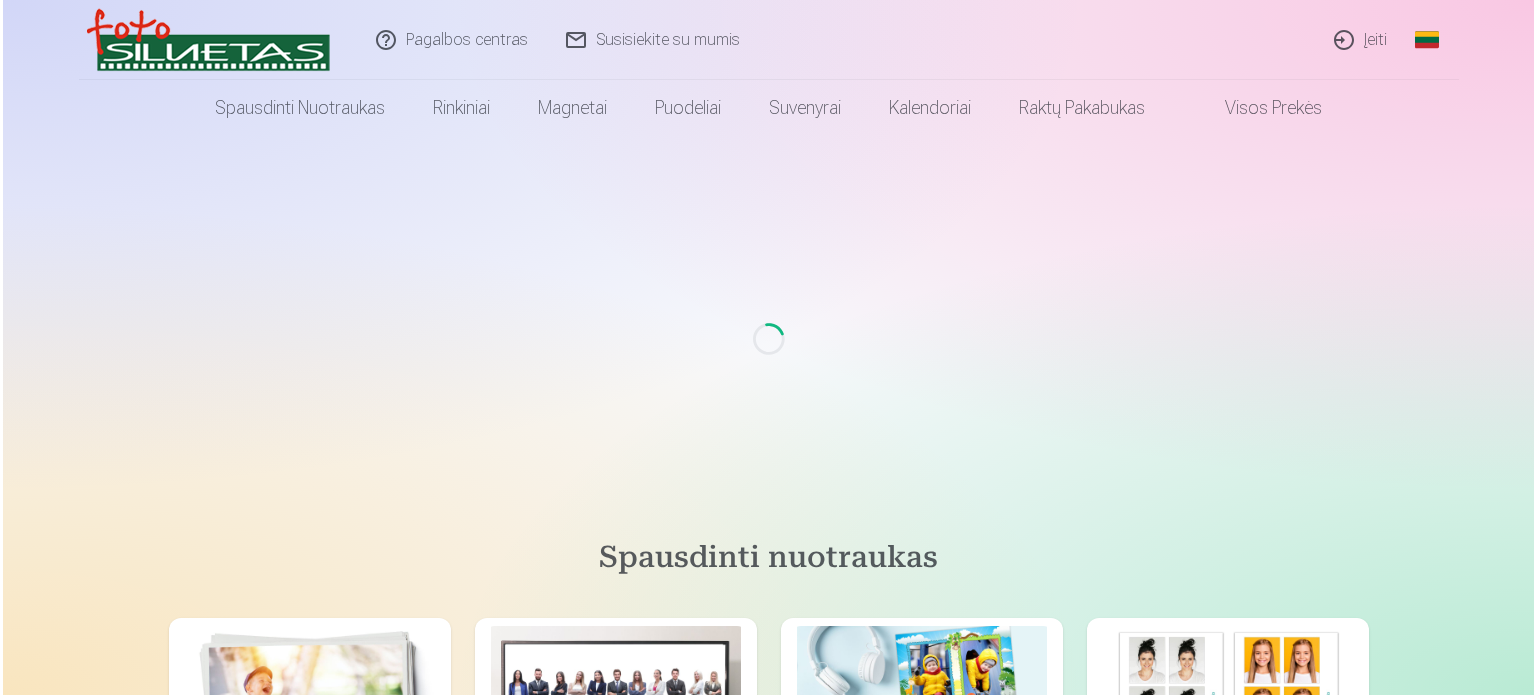 scroll, scrollTop: 0, scrollLeft: 0, axis: both 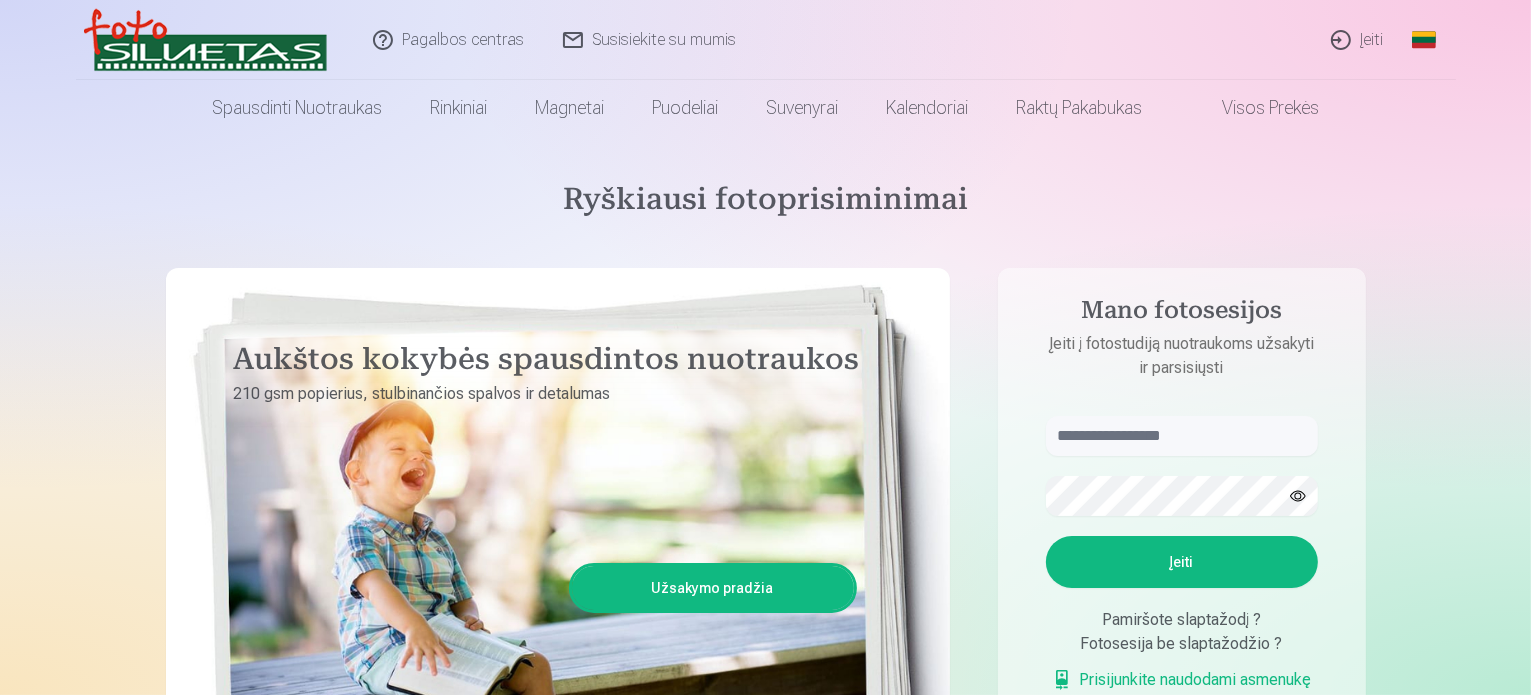 click on "Įeiti" at bounding box center [1358, 40] 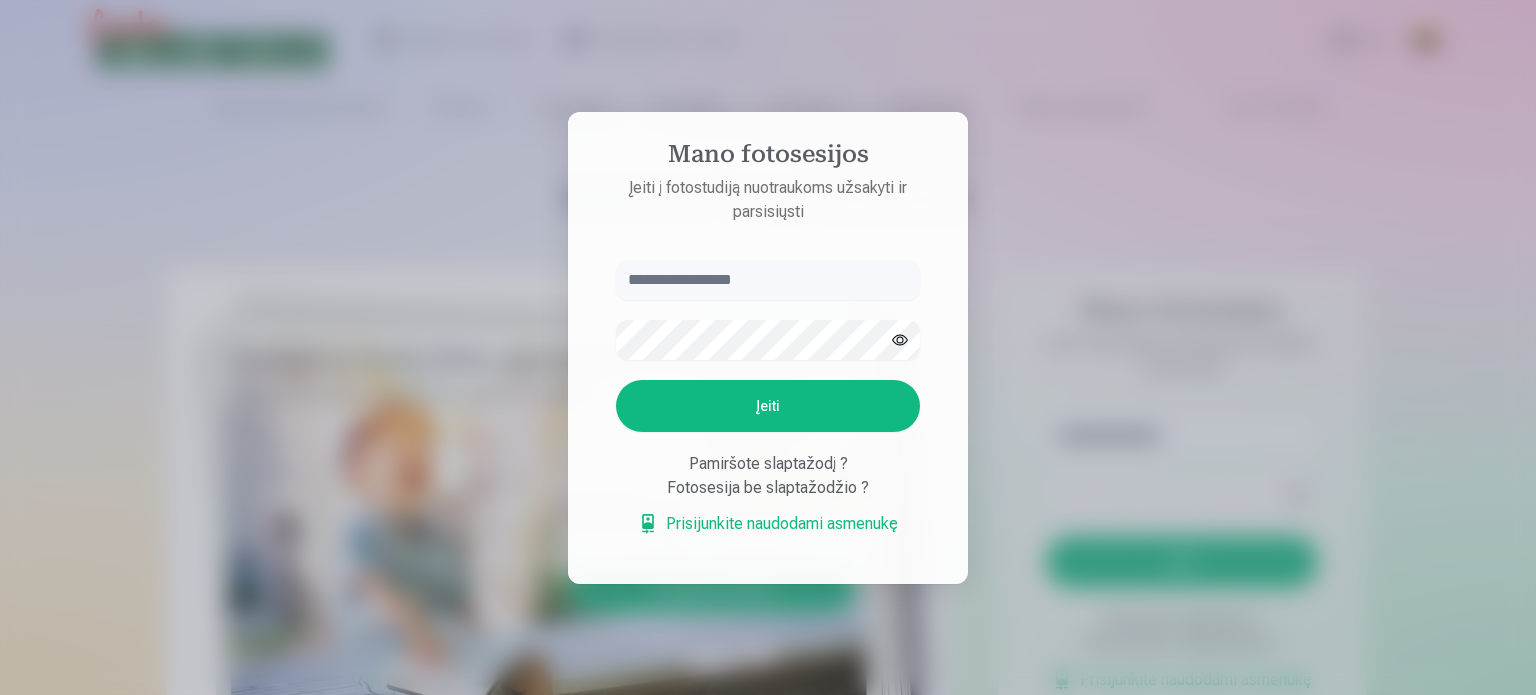 click at bounding box center (768, 280) 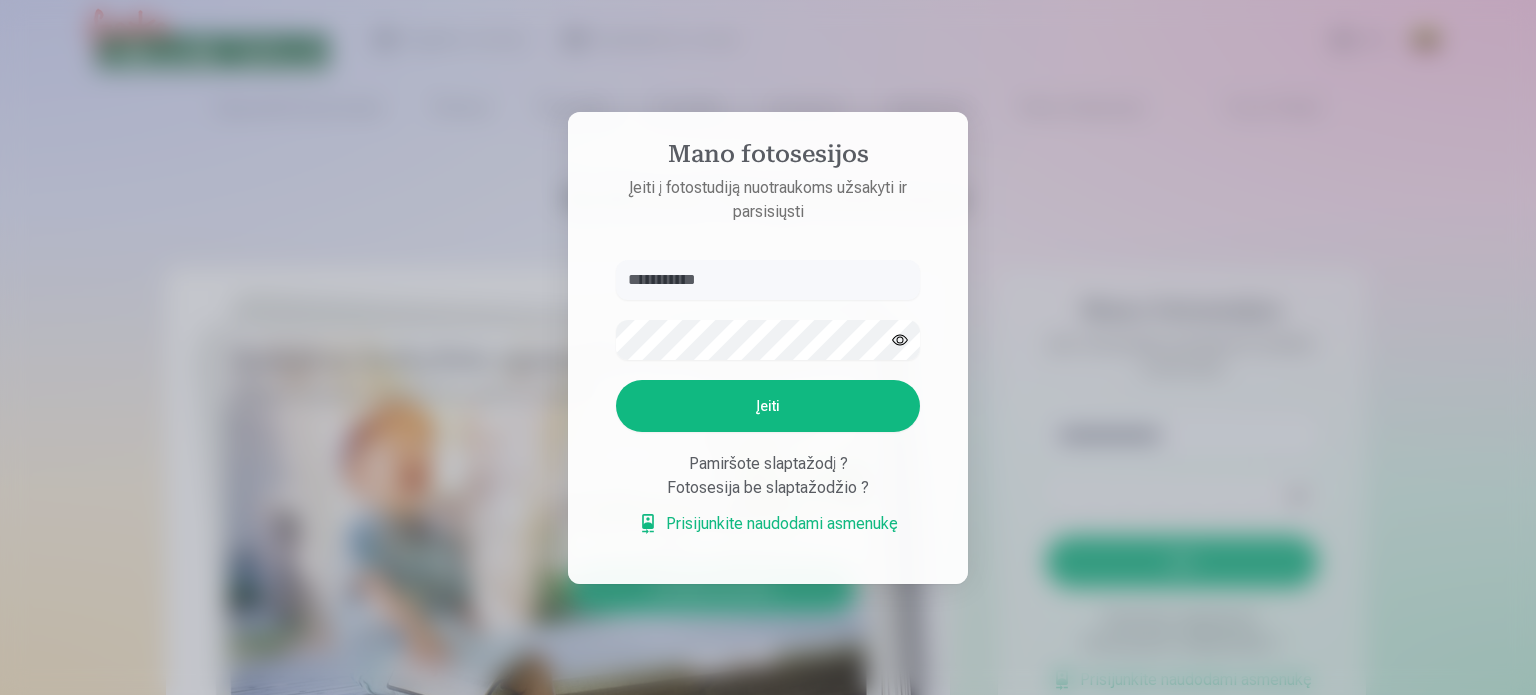 type on "**********" 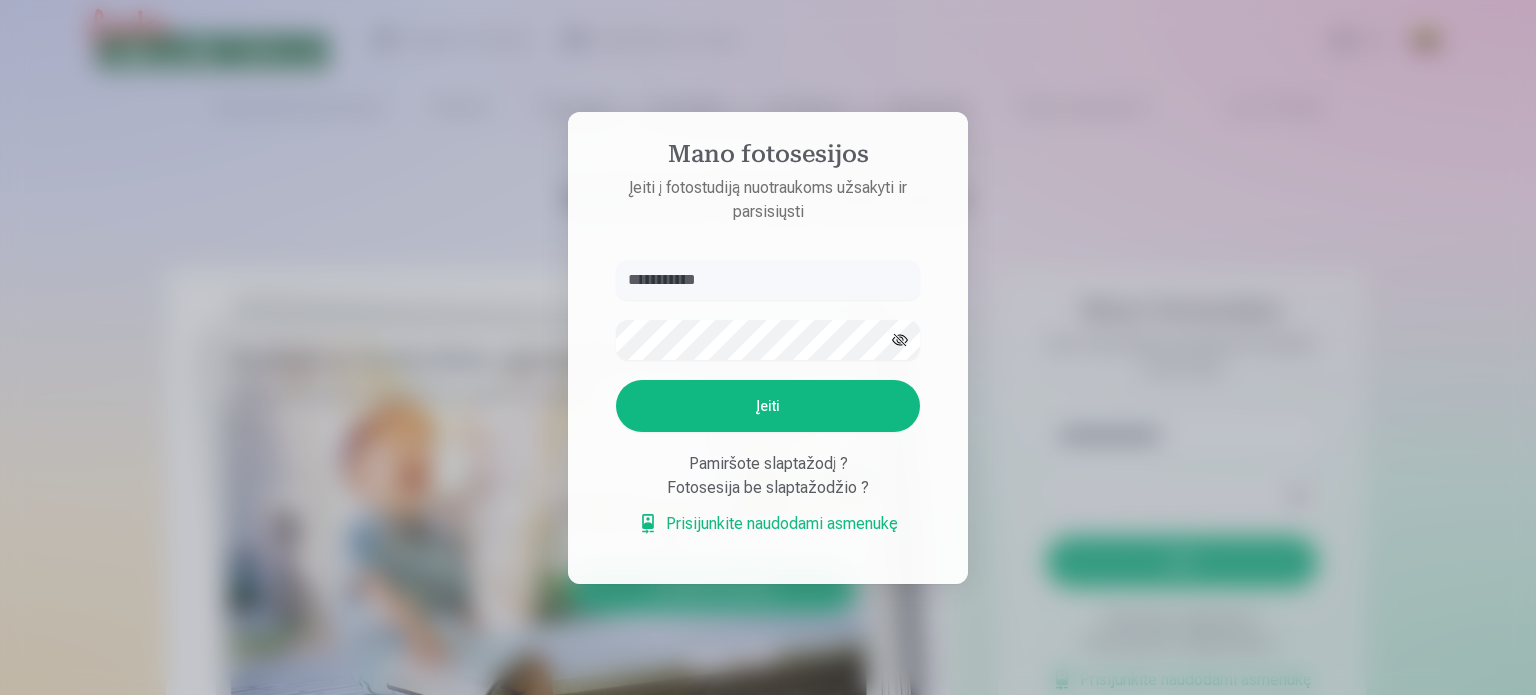 click at bounding box center (900, 340) 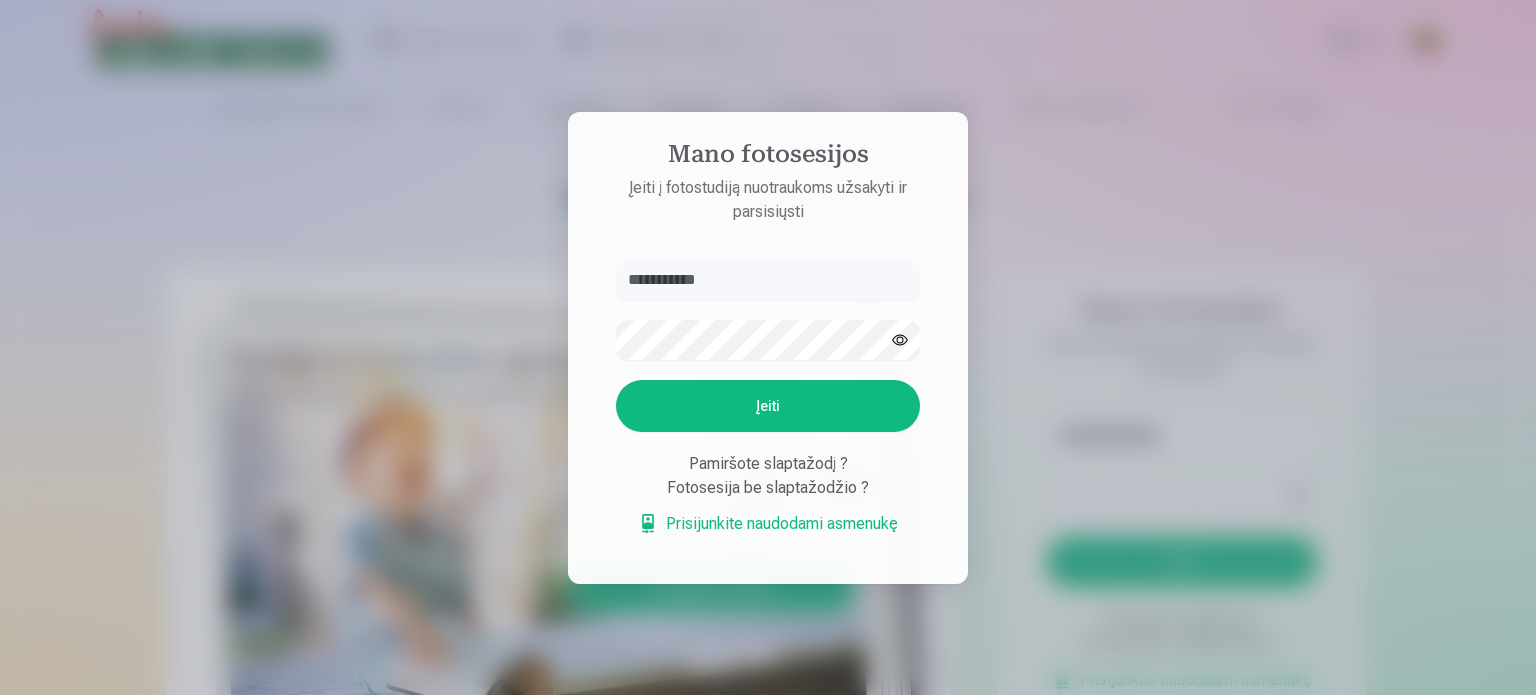 click on "Įeiti" at bounding box center (768, 406) 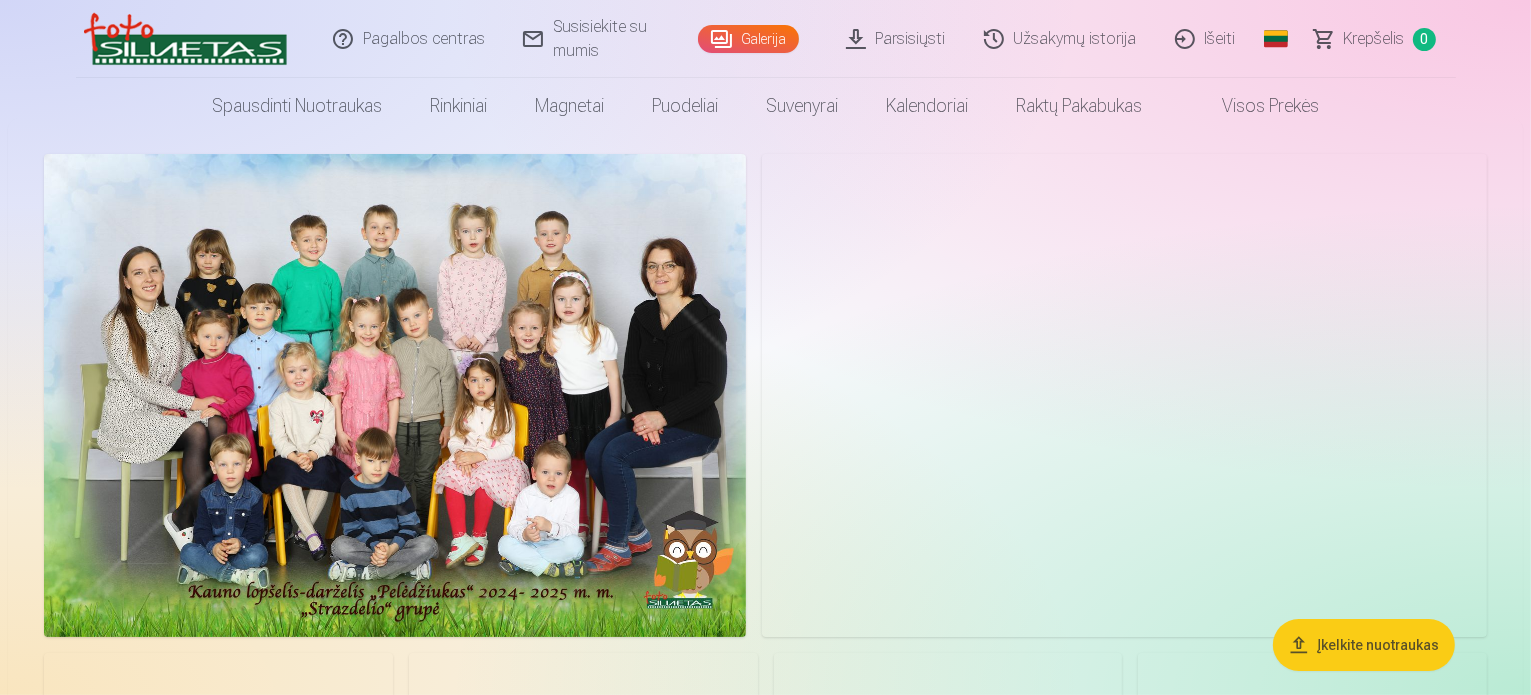 scroll, scrollTop: 100, scrollLeft: 0, axis: vertical 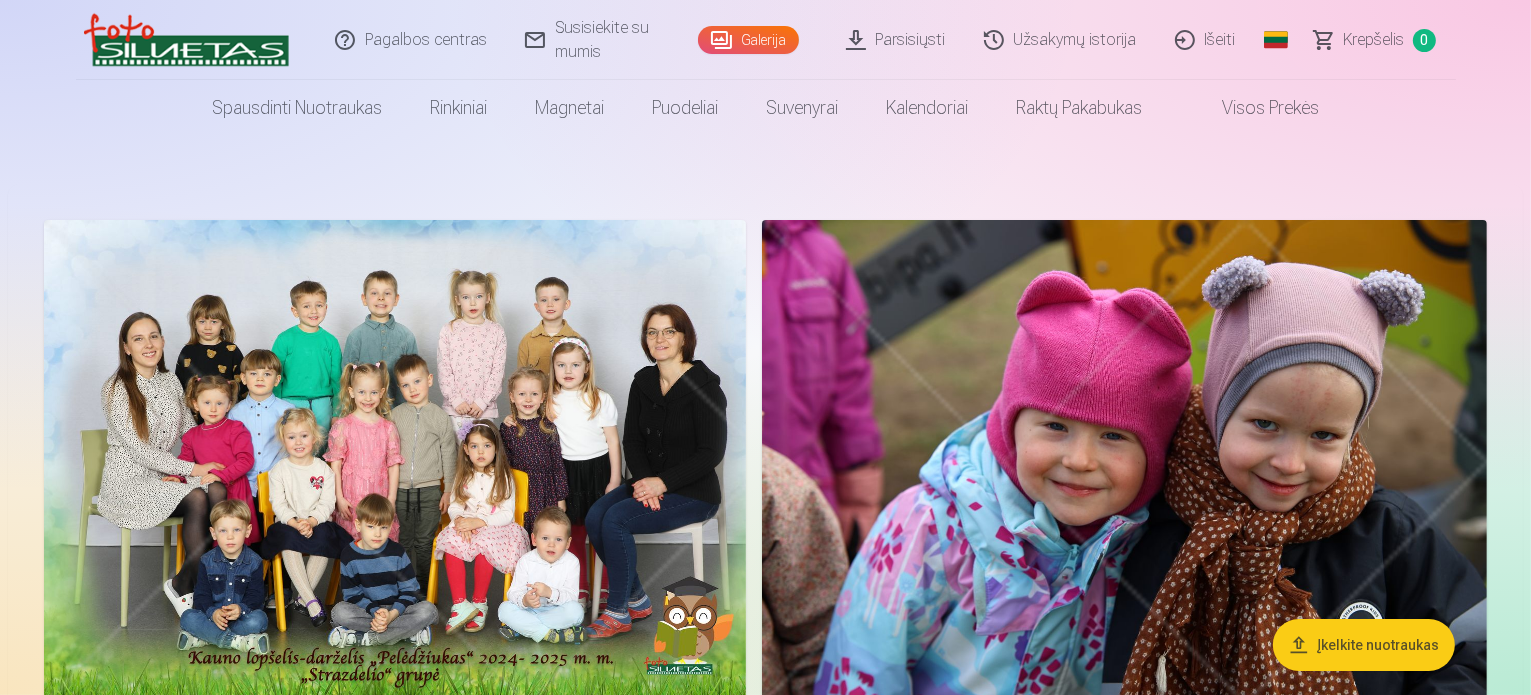 click on "Parsisiųsti" at bounding box center (897, 40) 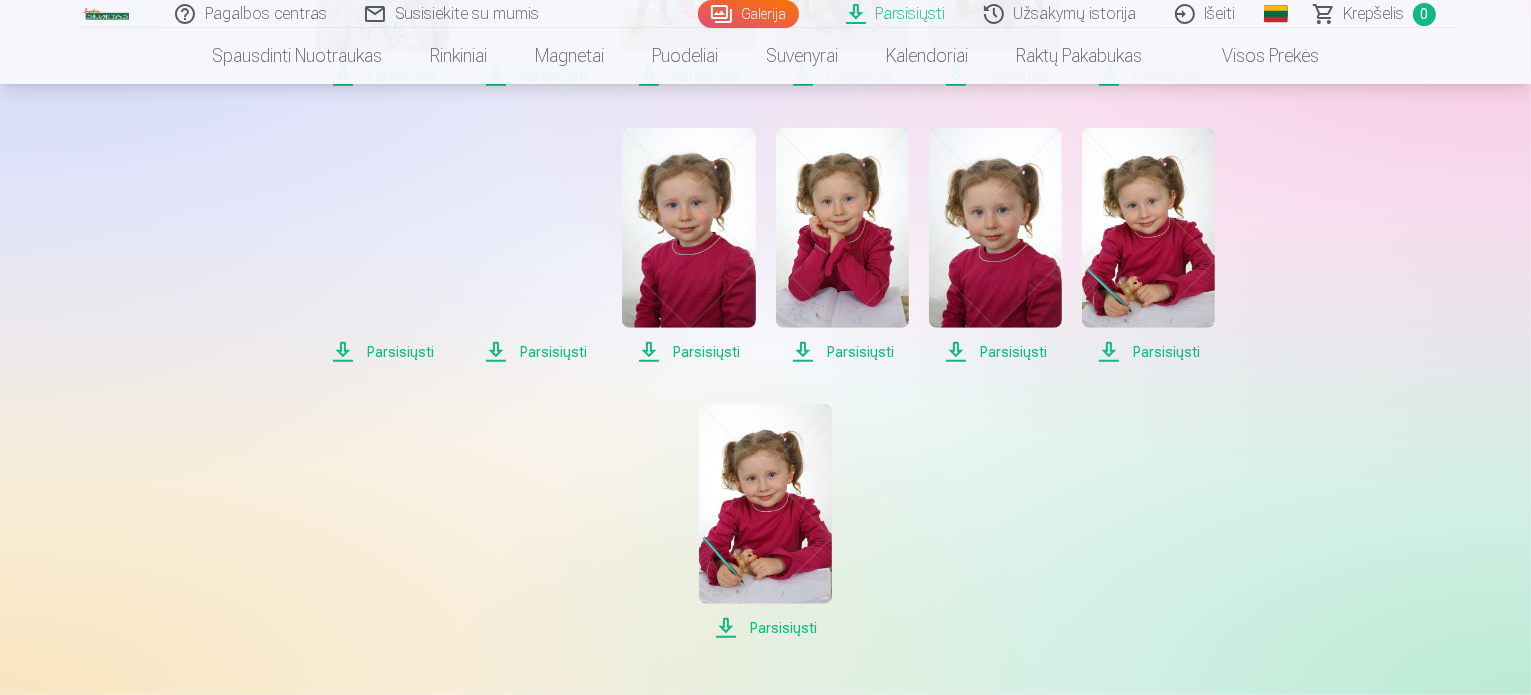 scroll, scrollTop: 1600, scrollLeft: 0, axis: vertical 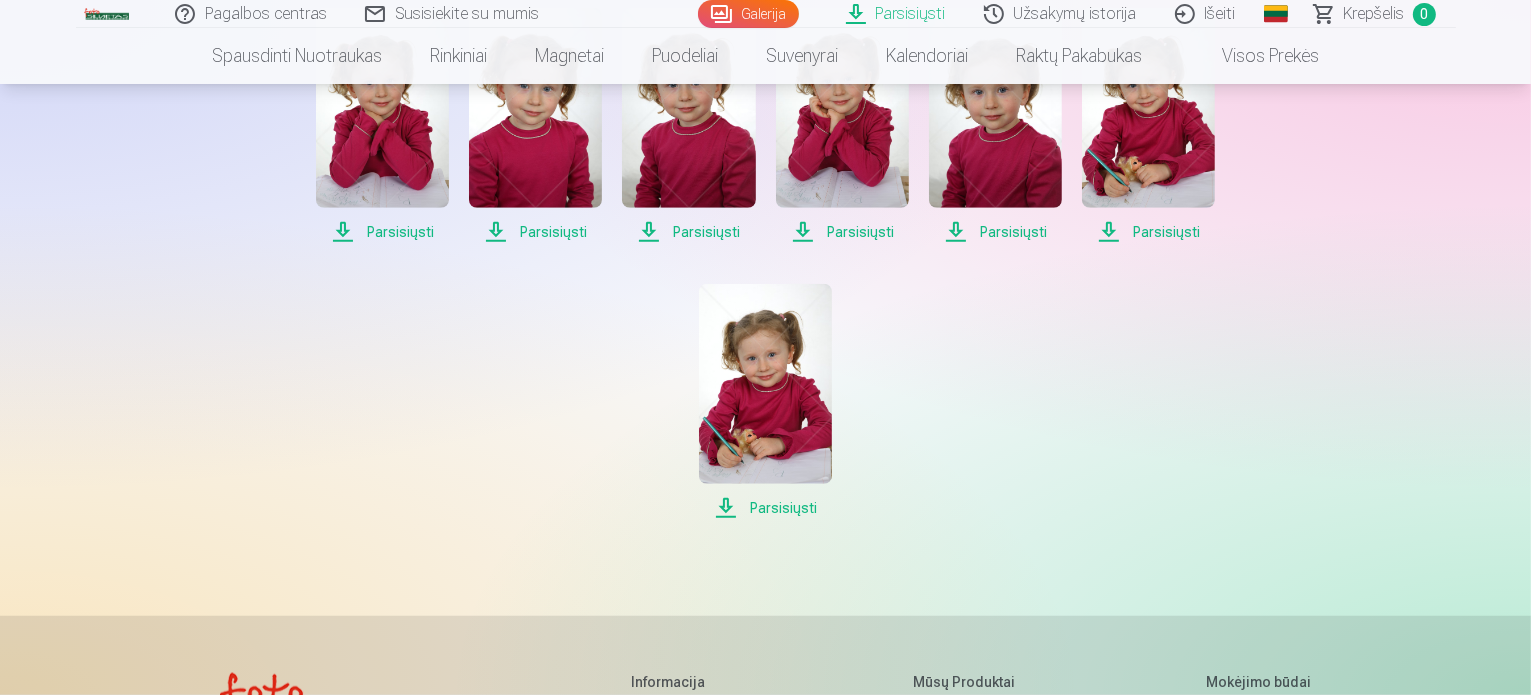click on "Parsisiųsti" at bounding box center (765, 508) 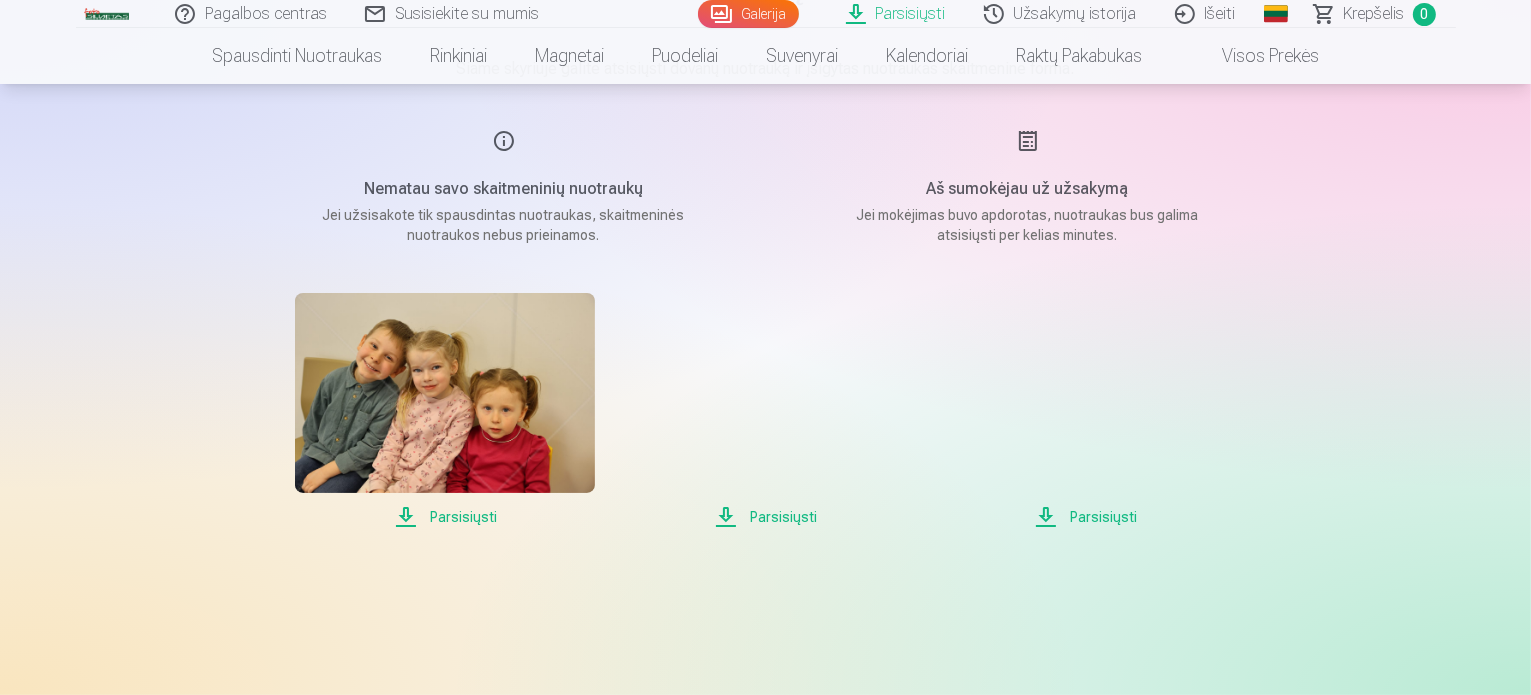 scroll, scrollTop: 200, scrollLeft: 0, axis: vertical 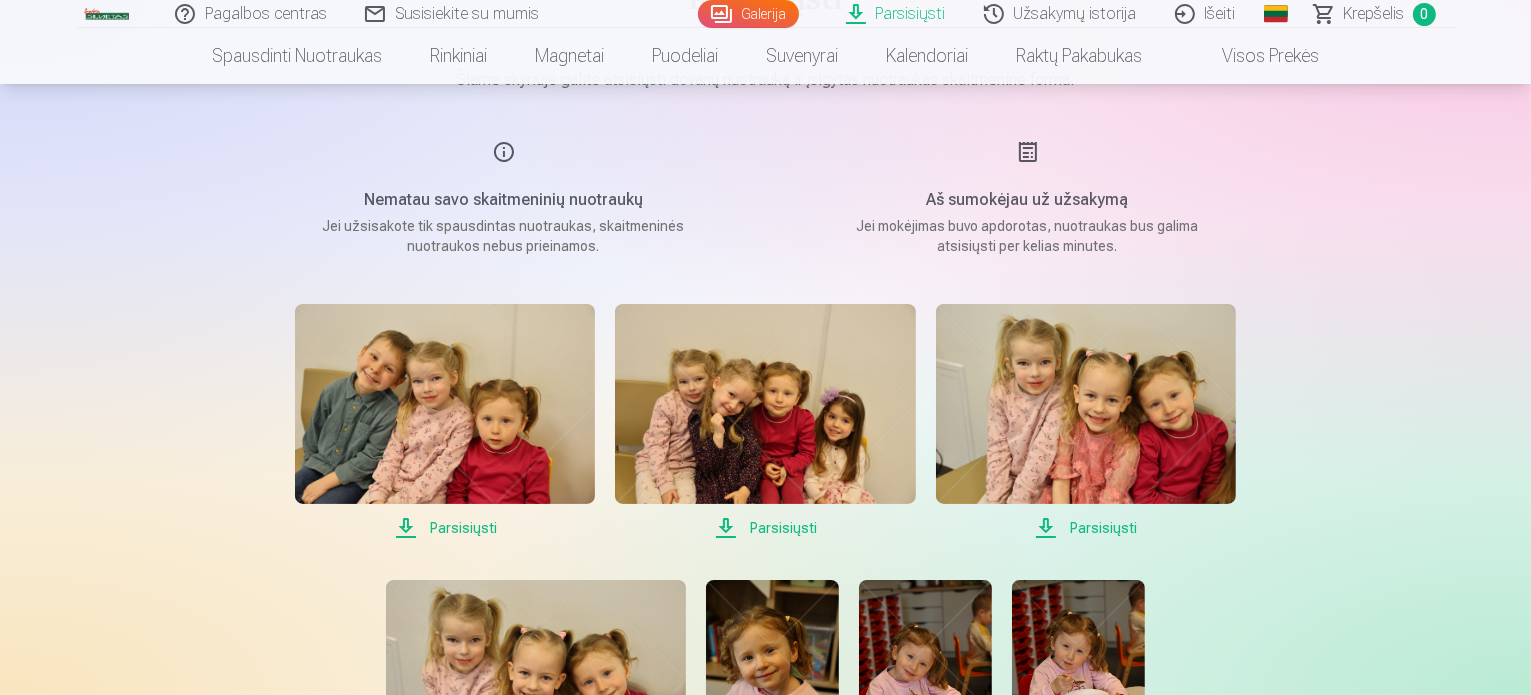 click on "Parsisiųsti" at bounding box center (445, 528) 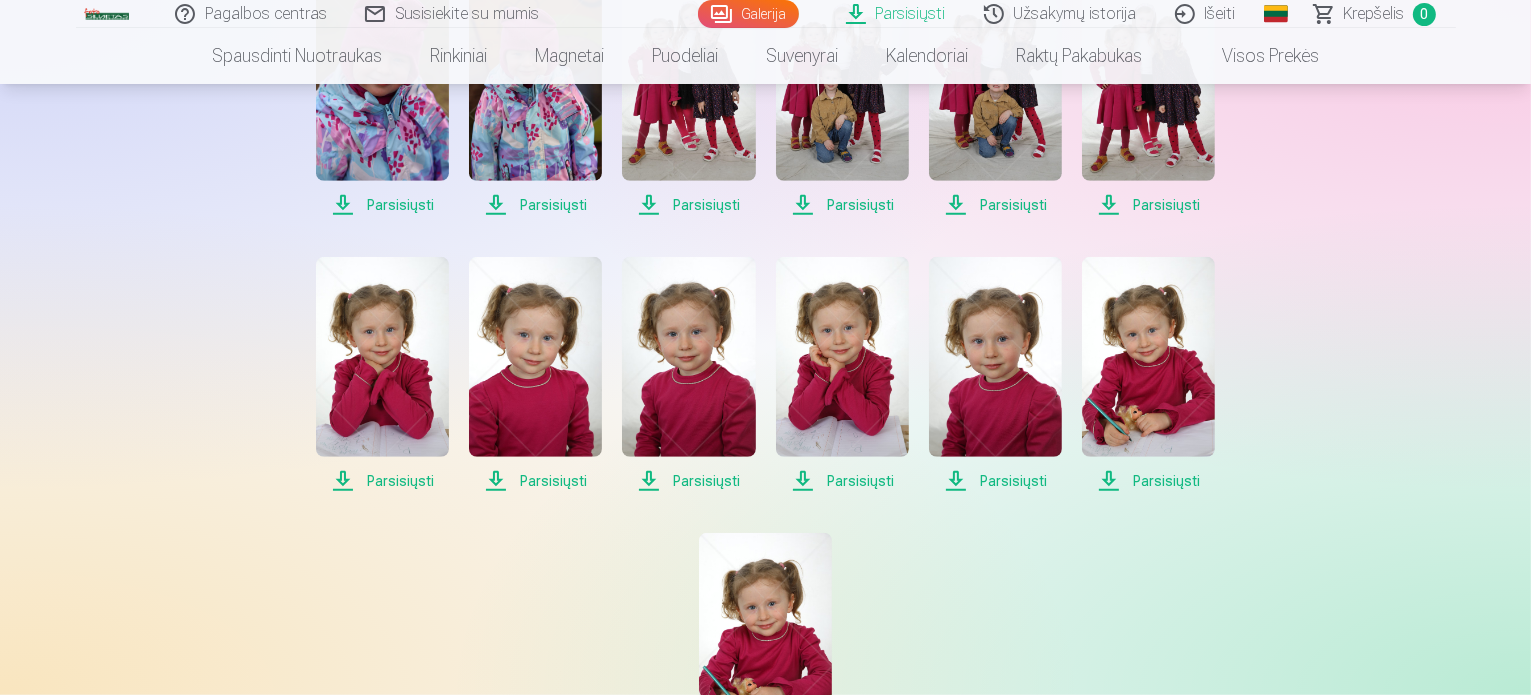 scroll, scrollTop: 1500, scrollLeft: 0, axis: vertical 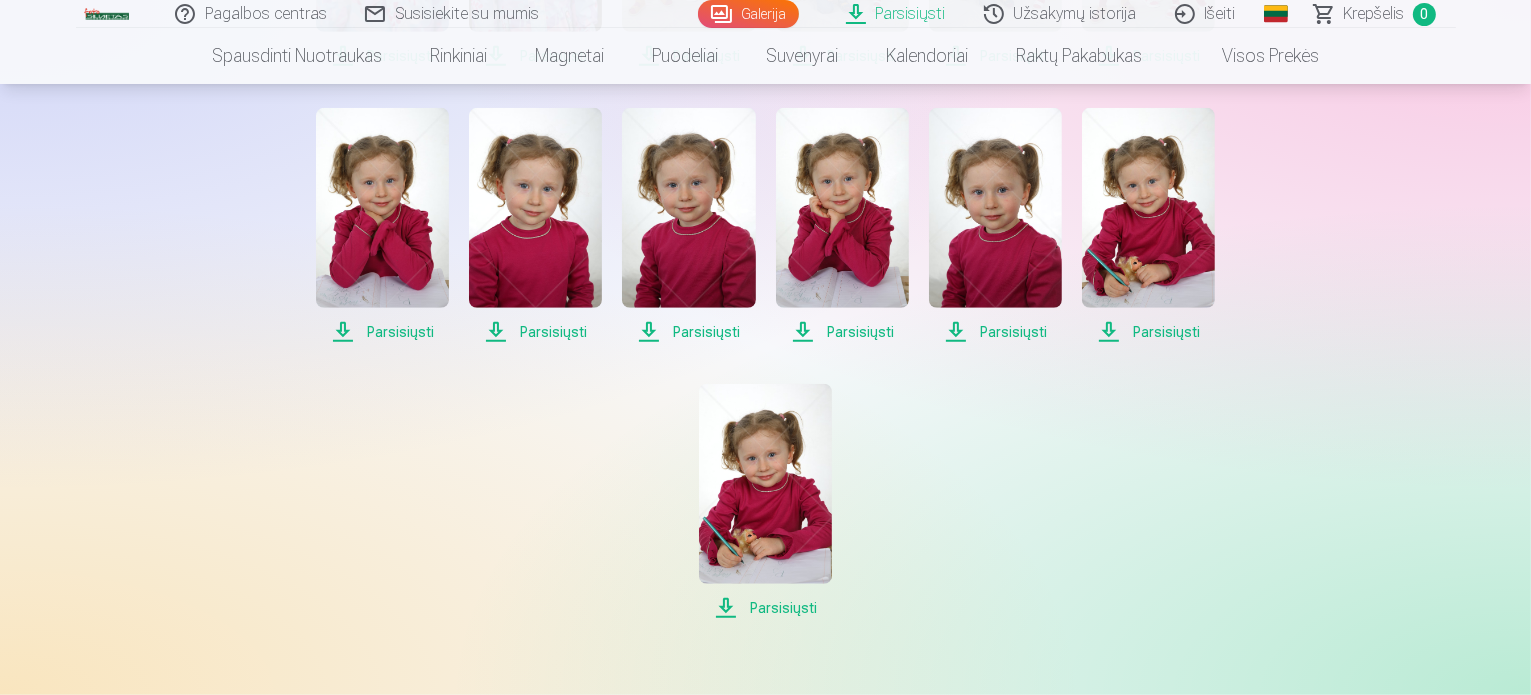 click on "Parsisiųsti" at bounding box center (995, 332) 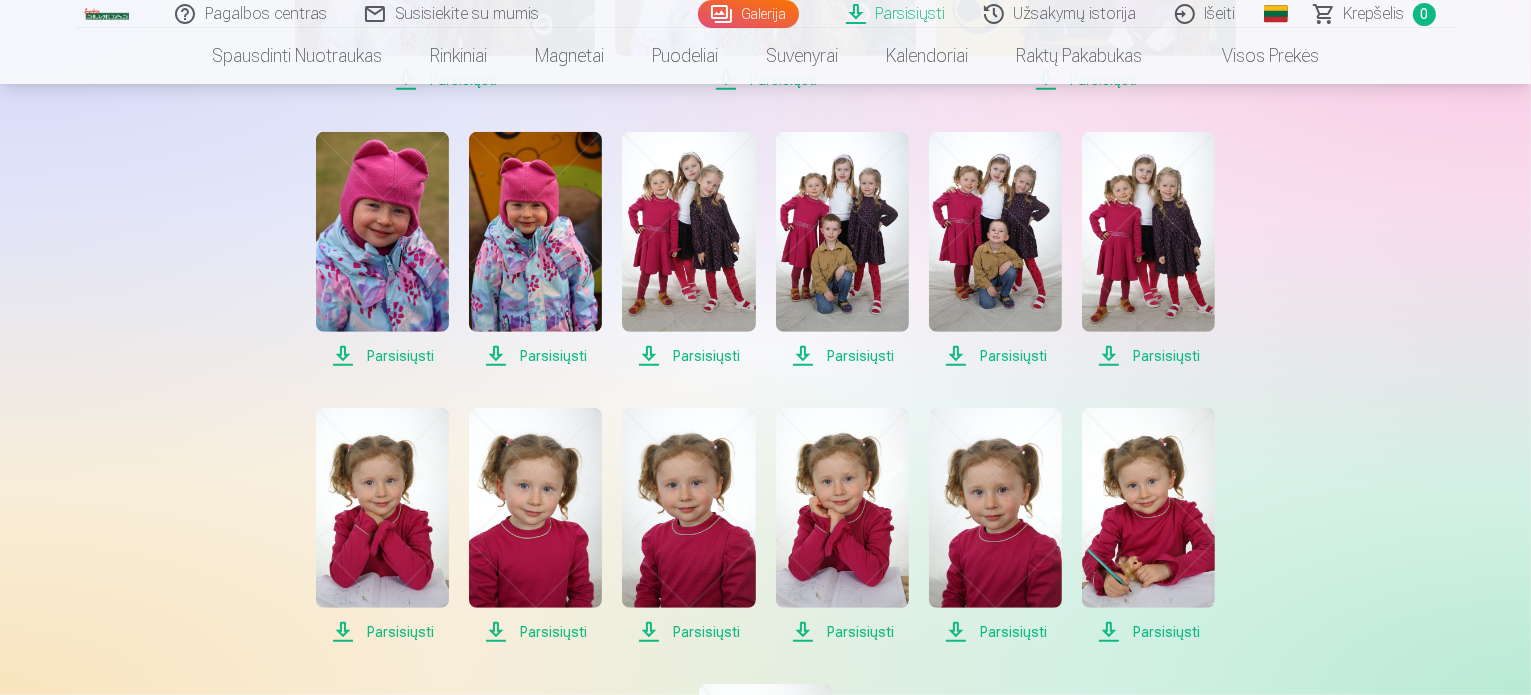 click on "Parsisiųsti" at bounding box center (688, 356) 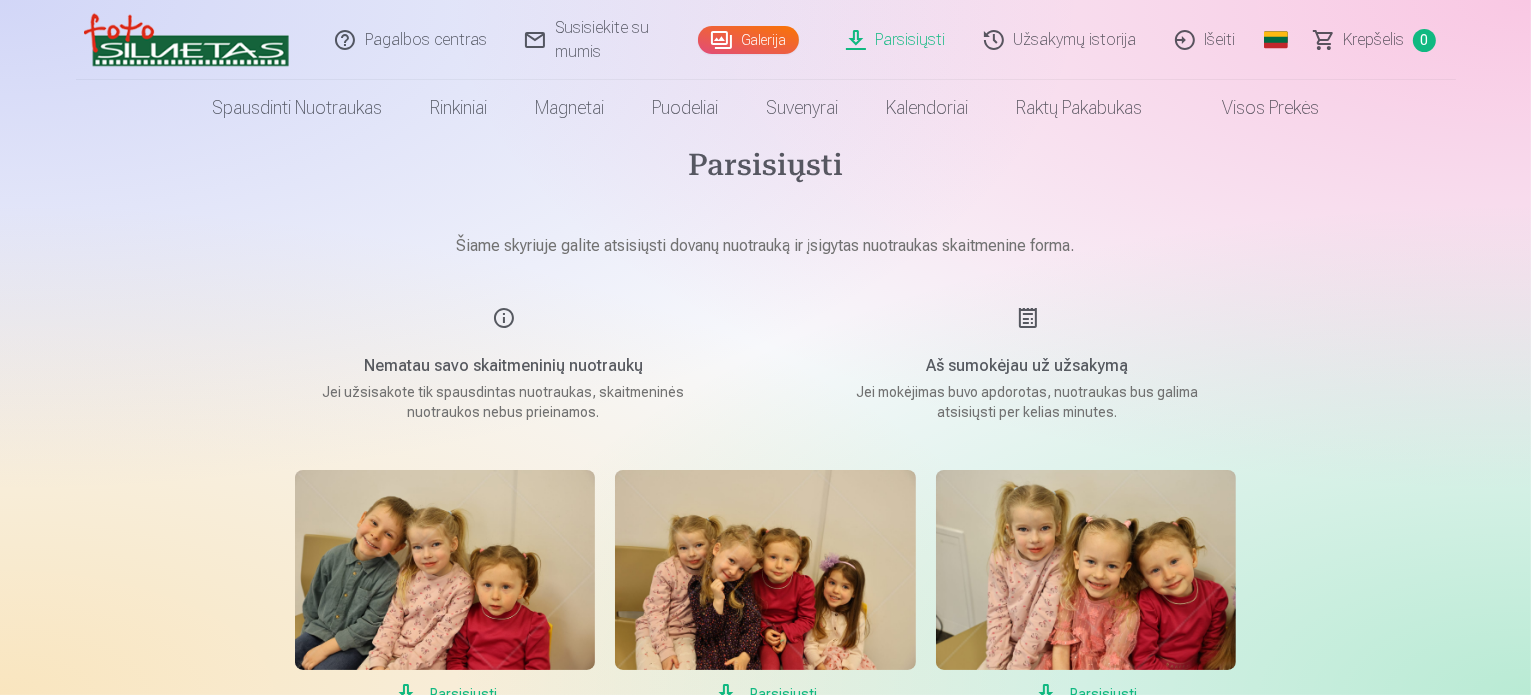 scroll, scrollTop: 0, scrollLeft: 0, axis: both 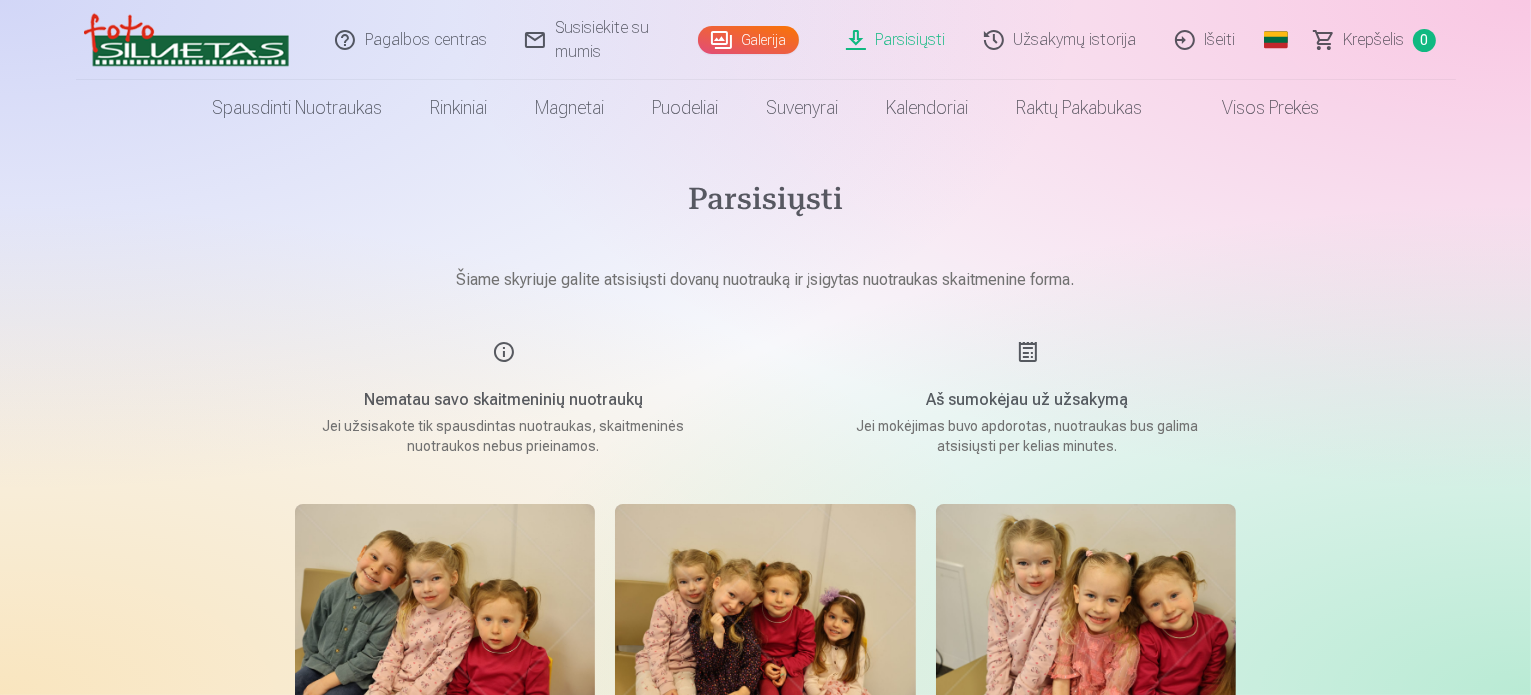 click on "Parsisiųsti" at bounding box center [766, 202] 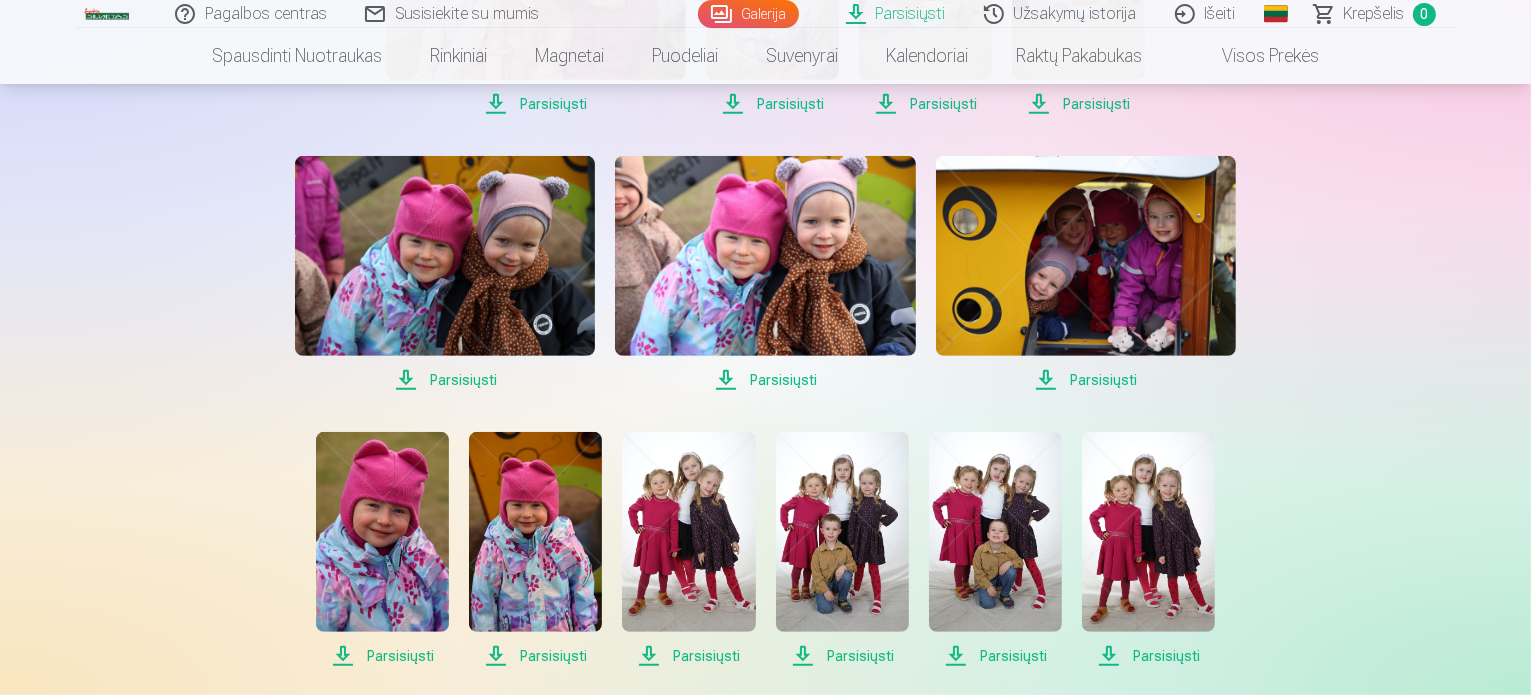 scroll, scrollTop: 1300, scrollLeft: 0, axis: vertical 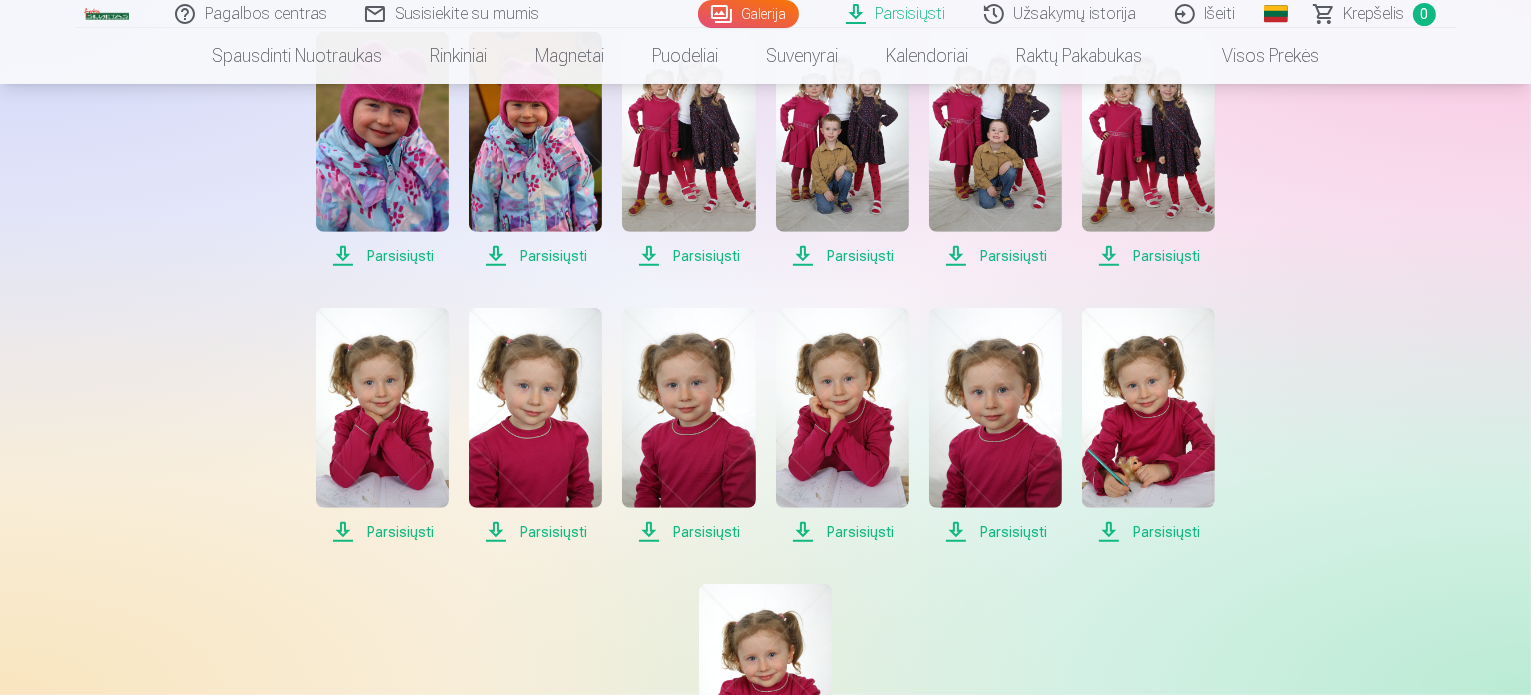 click at bounding box center (382, 408) 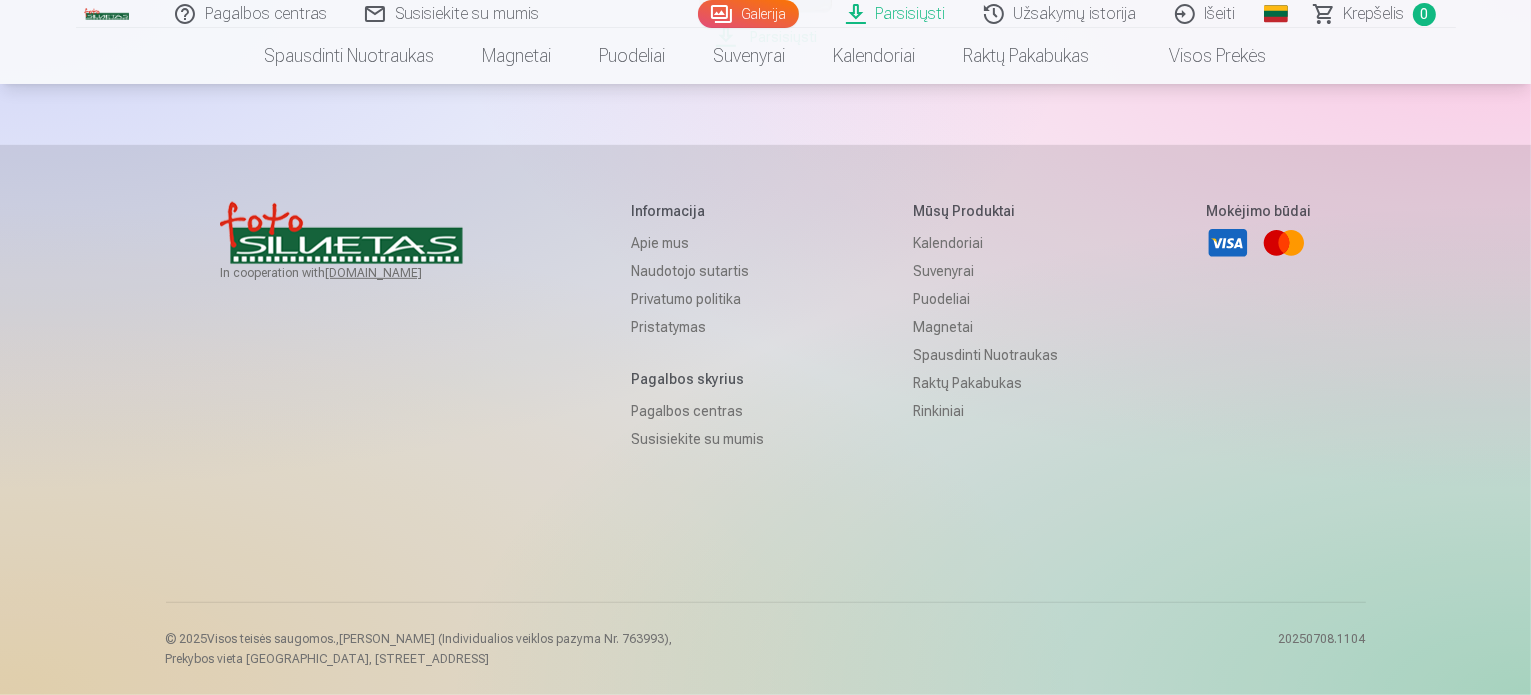 scroll, scrollTop: 1400, scrollLeft: 0, axis: vertical 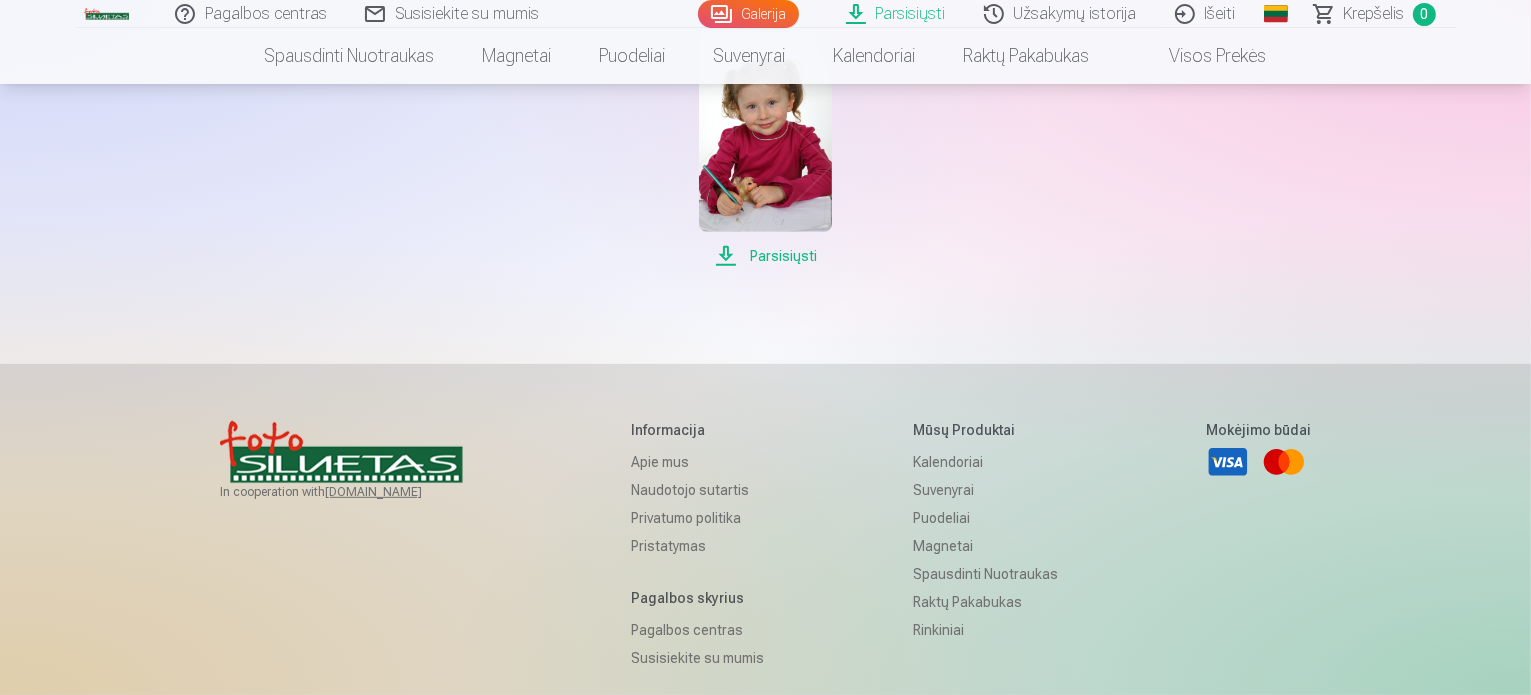 click on "Parsisiųsti" at bounding box center [581, -296] 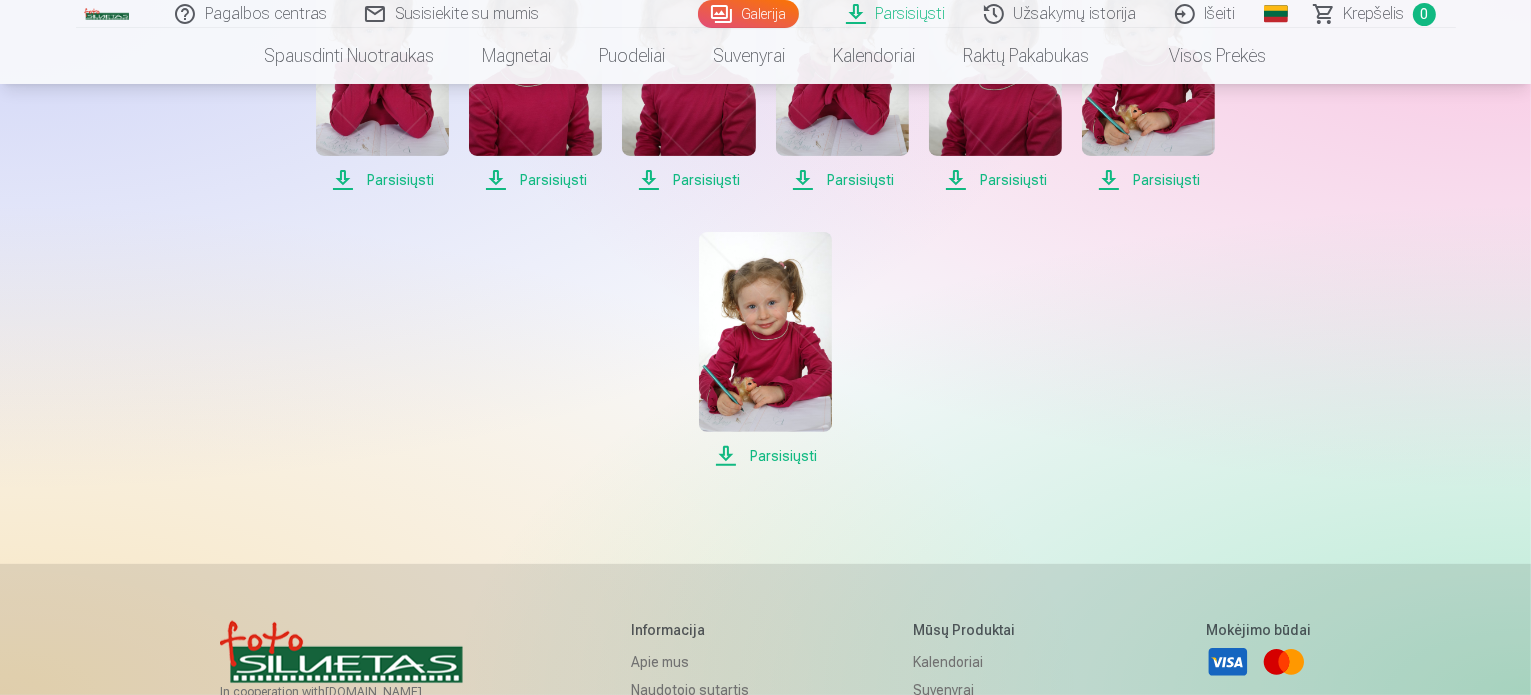 click on "Parsisiųsti" at bounding box center [1196, -172] 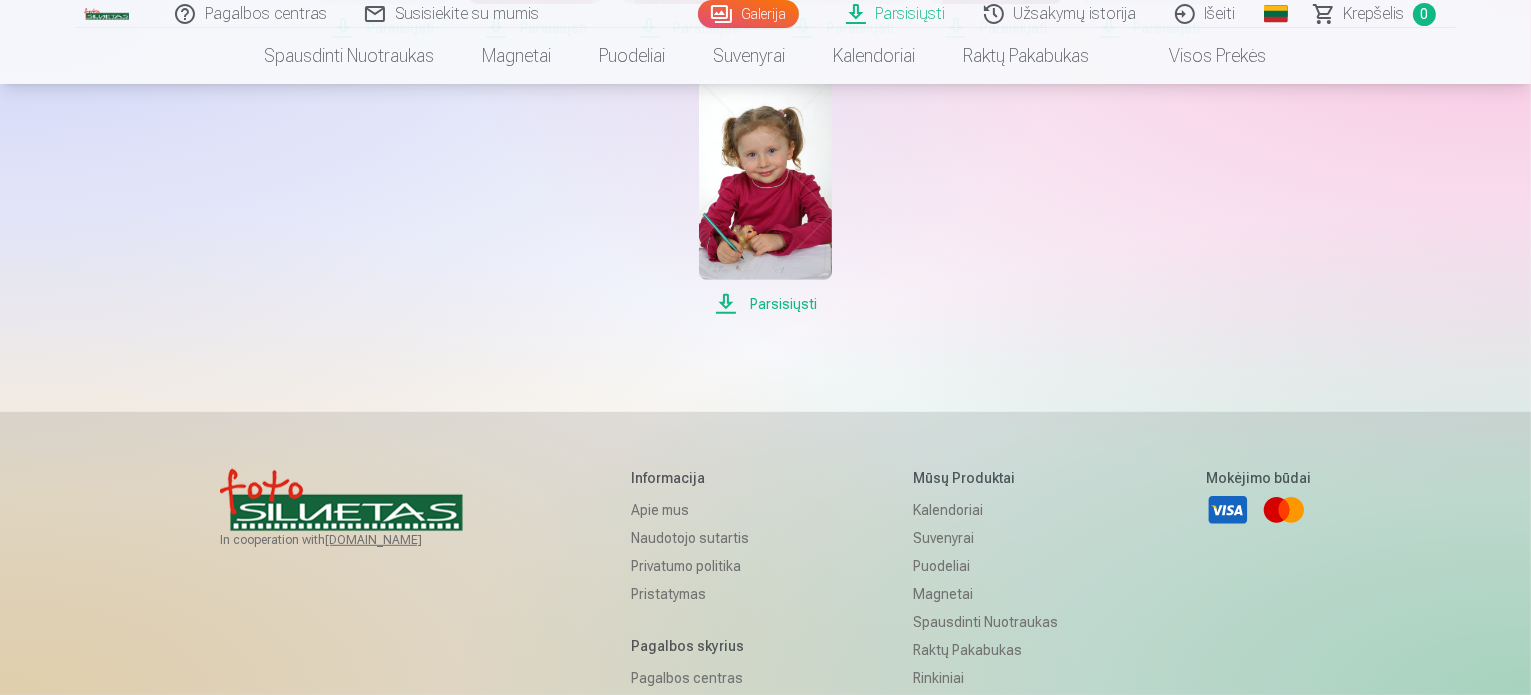 scroll, scrollTop: 800, scrollLeft: 0, axis: vertical 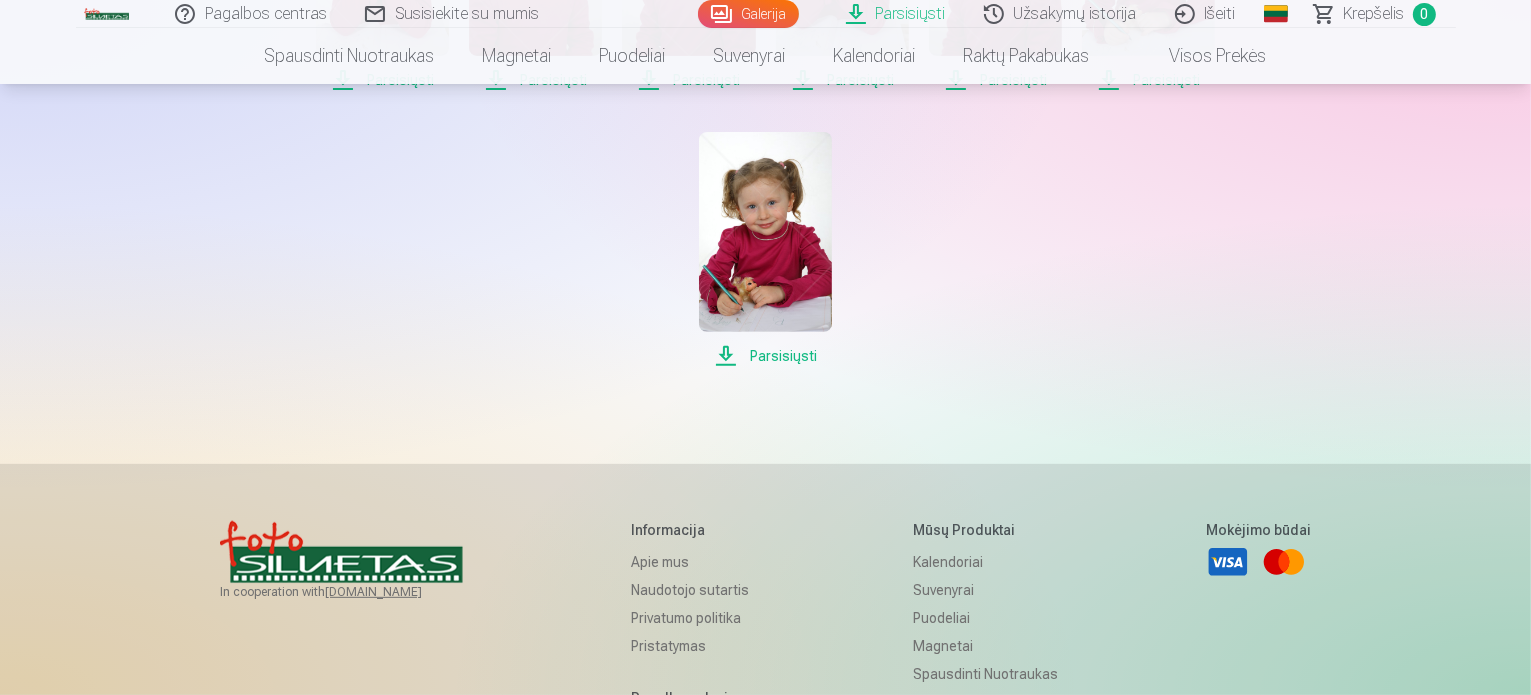 click on "Parsisiųsti" at bounding box center (1196, -272) 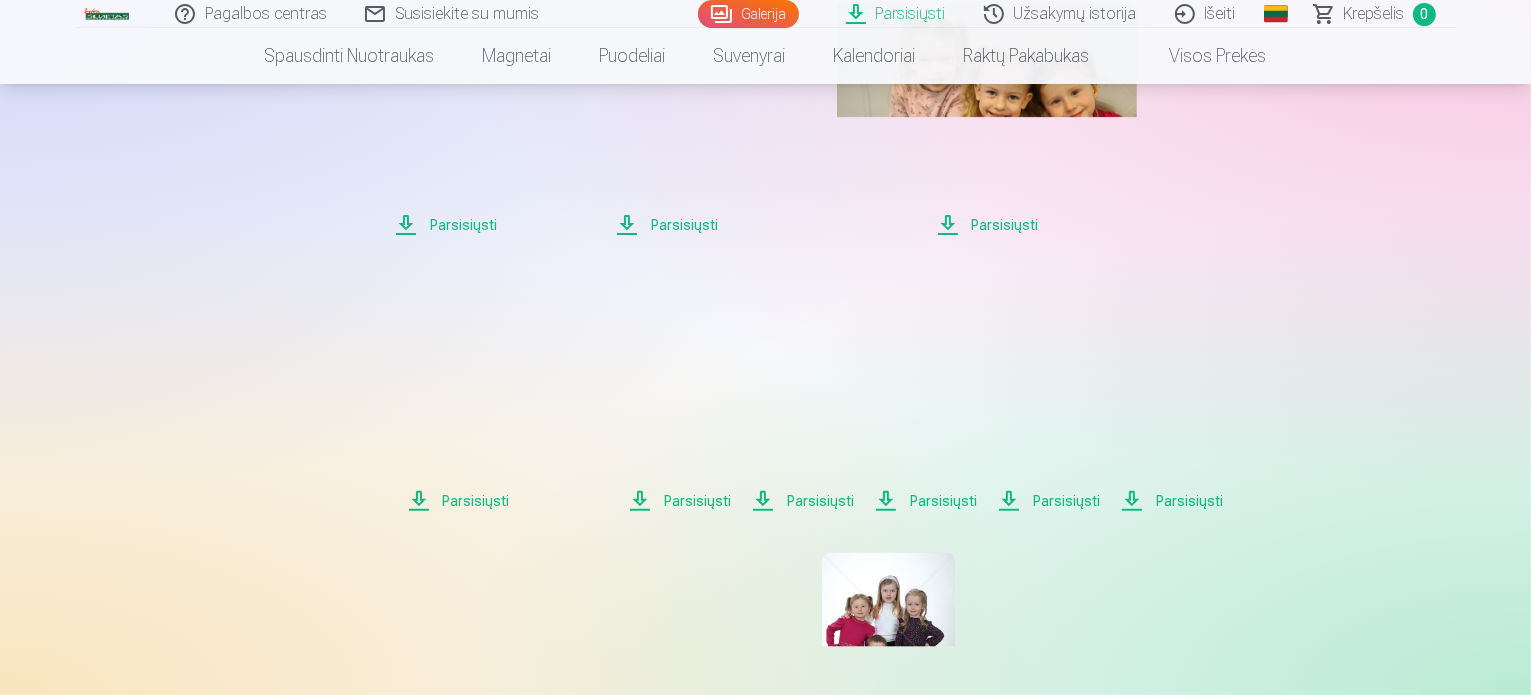 scroll, scrollTop: 500, scrollLeft: 0, axis: vertical 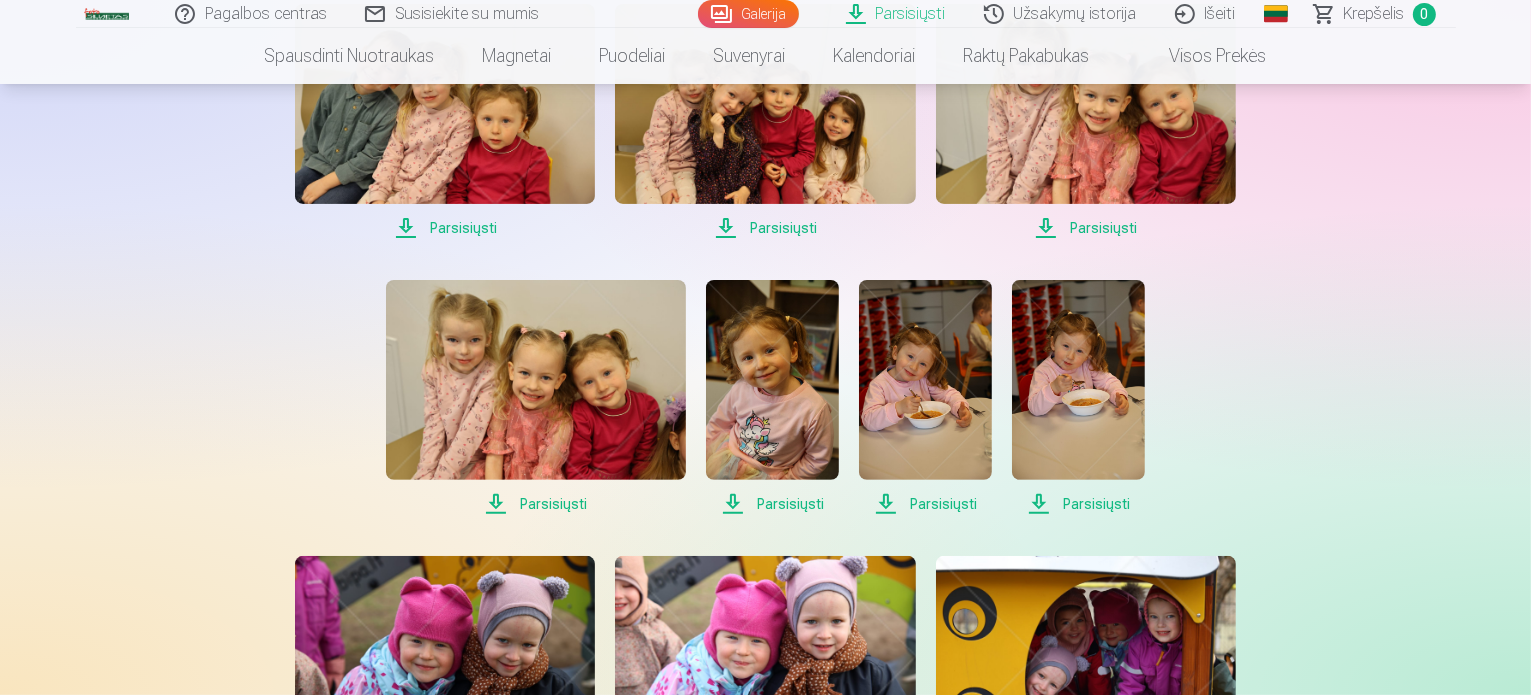 click on "Parsisiųsti" at bounding box center (536, 398) 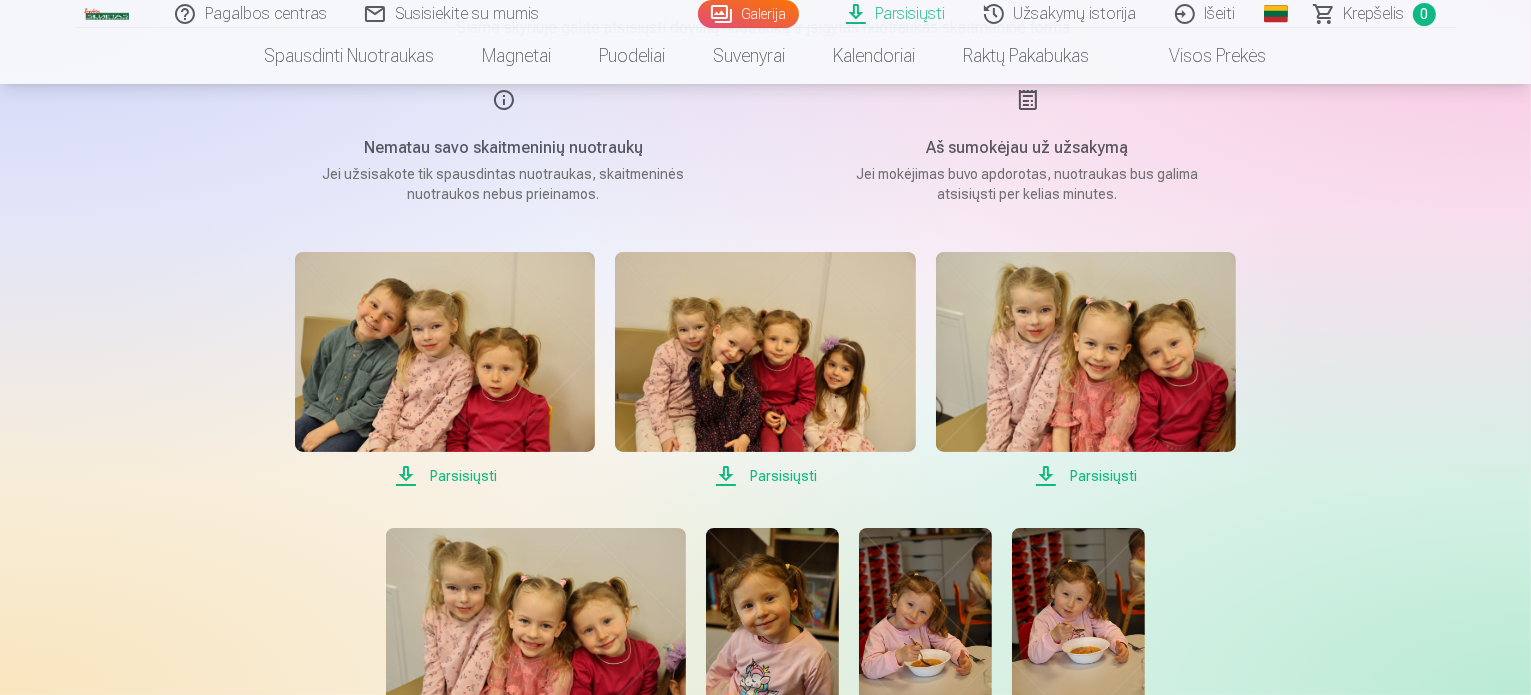 scroll, scrollTop: 400, scrollLeft: 0, axis: vertical 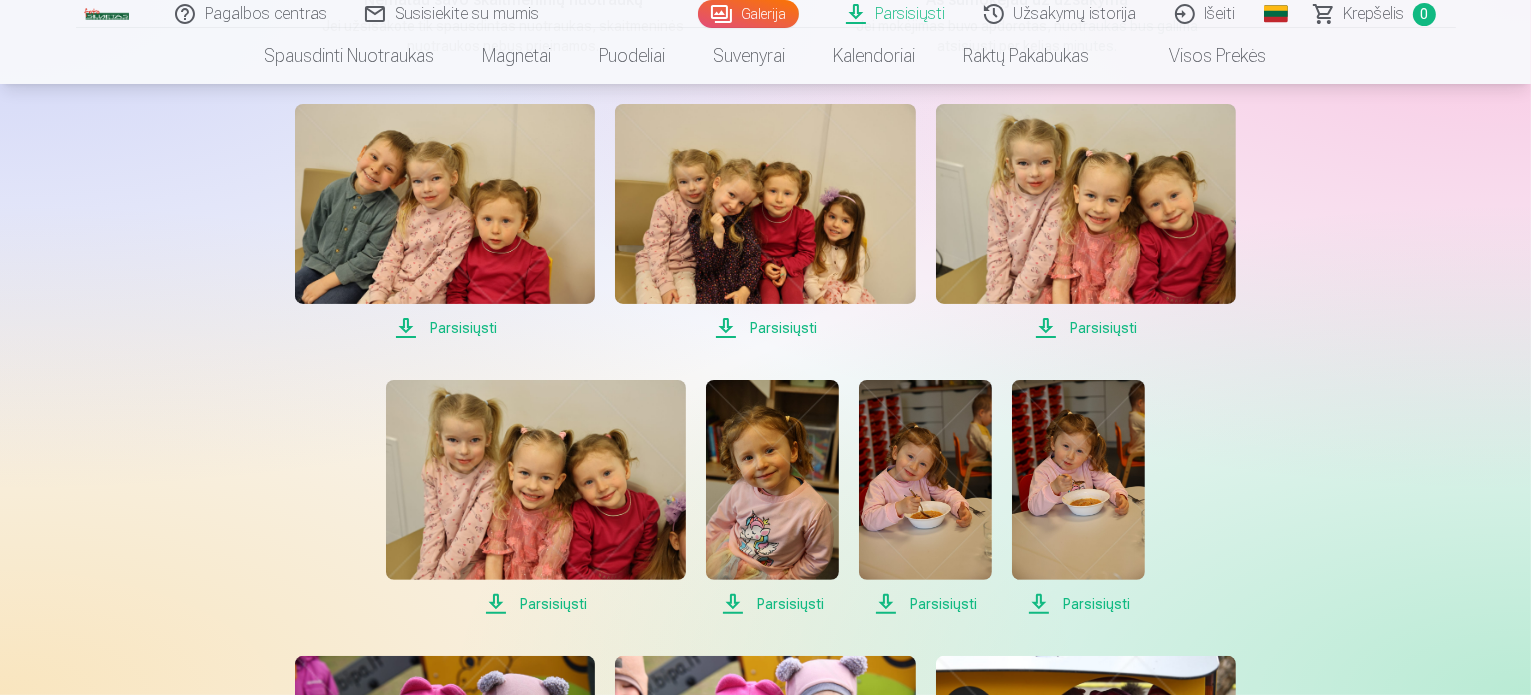 click on "Parsisiųsti" at bounding box center [445, 328] 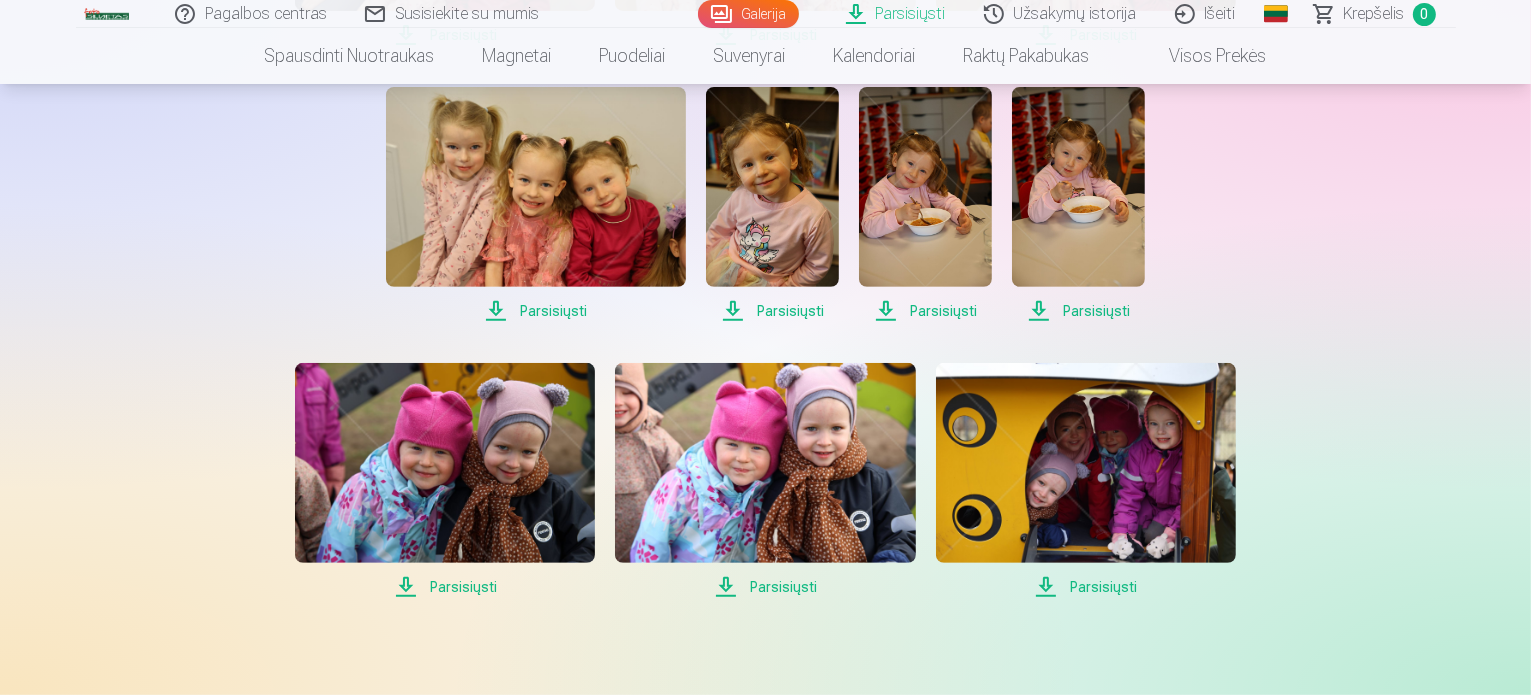 scroll, scrollTop: 700, scrollLeft: 0, axis: vertical 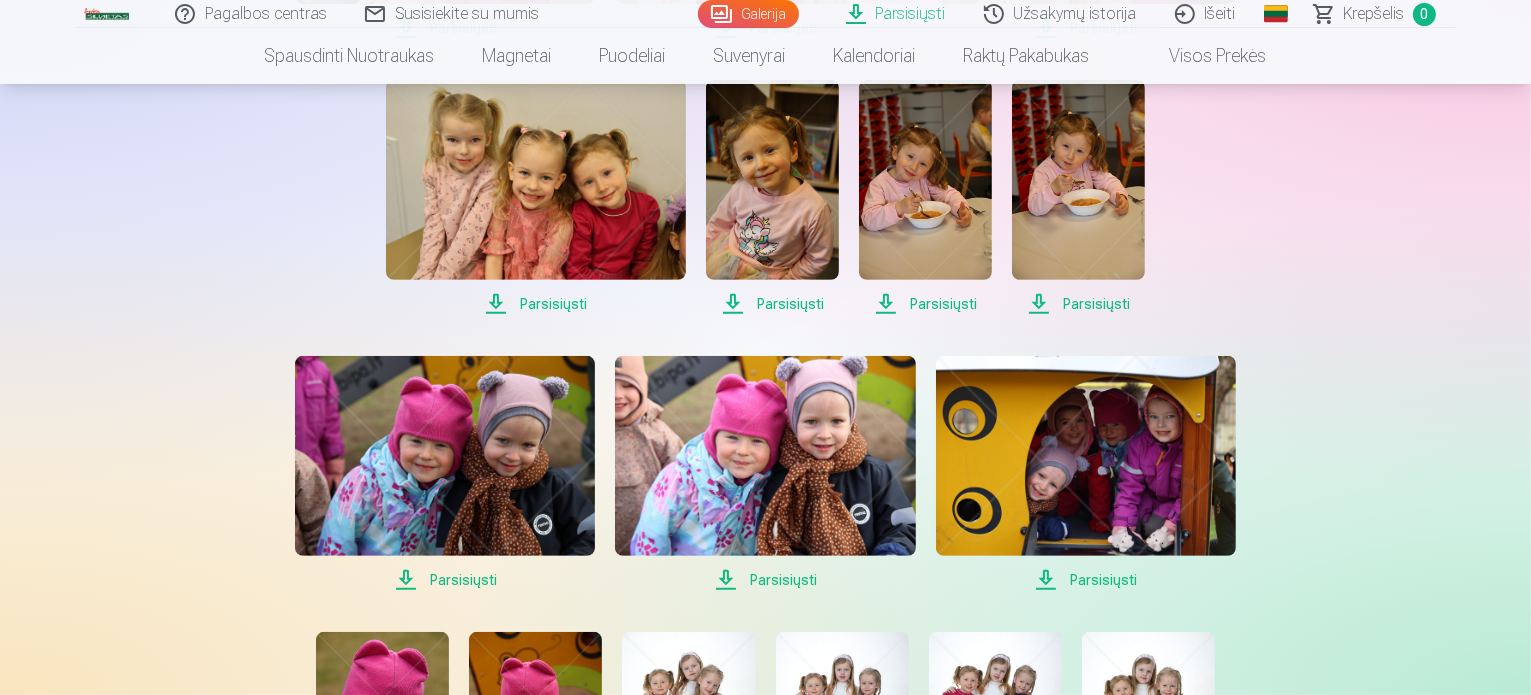 click on "Parsisiųsti" at bounding box center (772, 304) 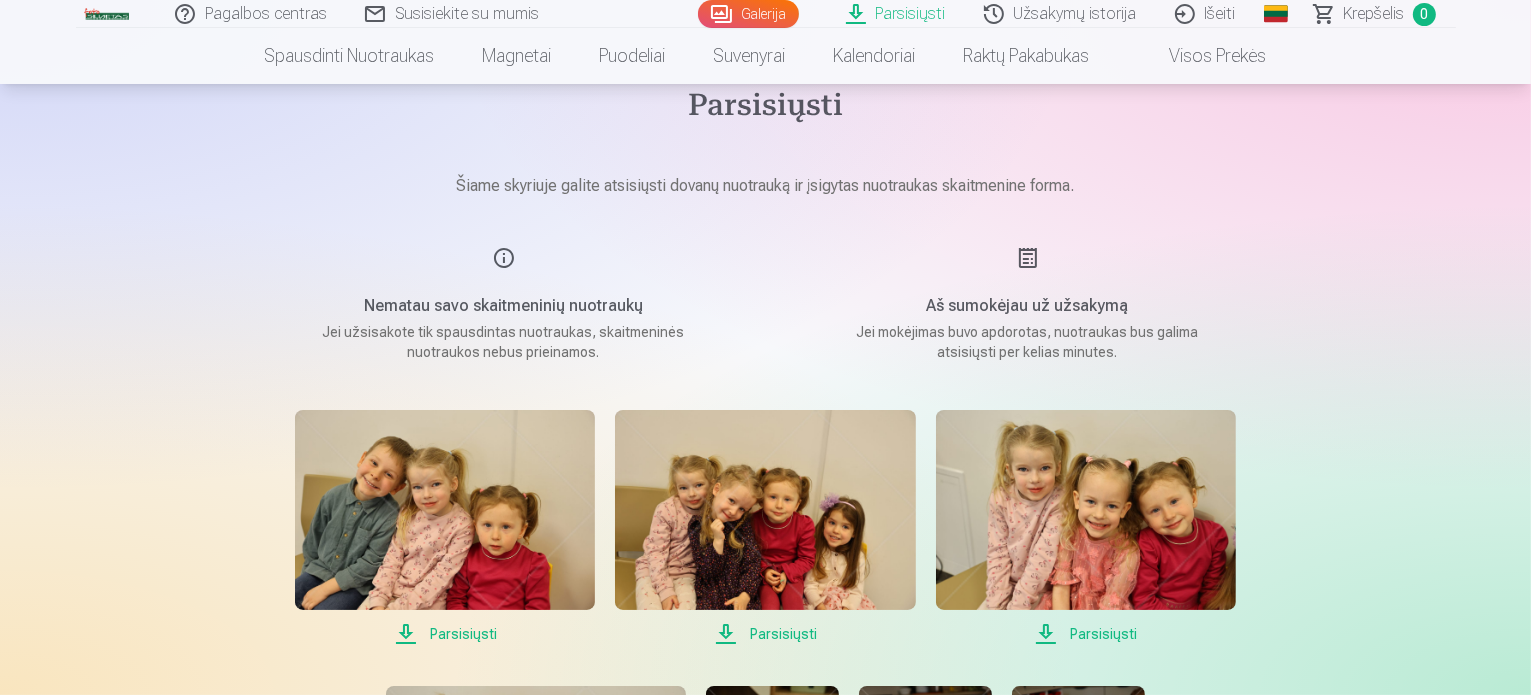 scroll, scrollTop: 0, scrollLeft: 0, axis: both 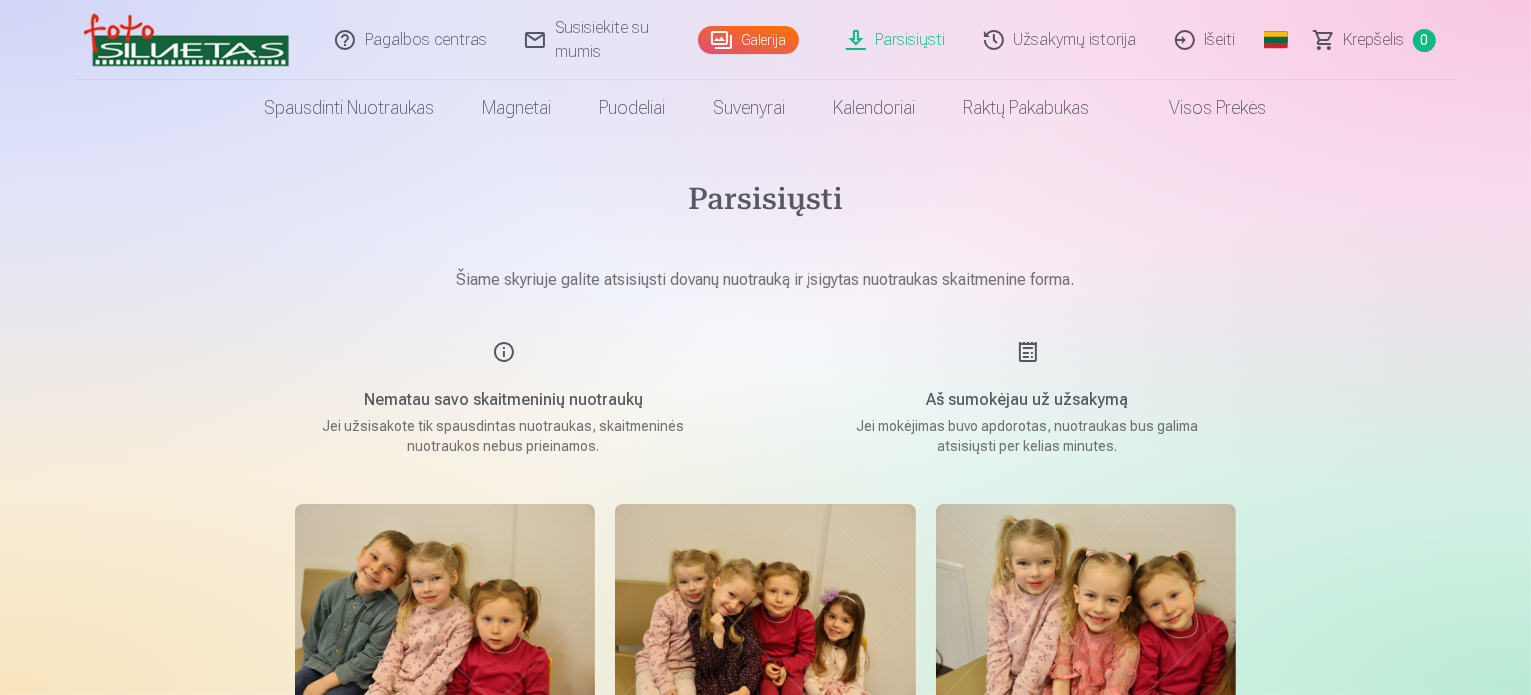 click on "Galerija" at bounding box center [748, 40] 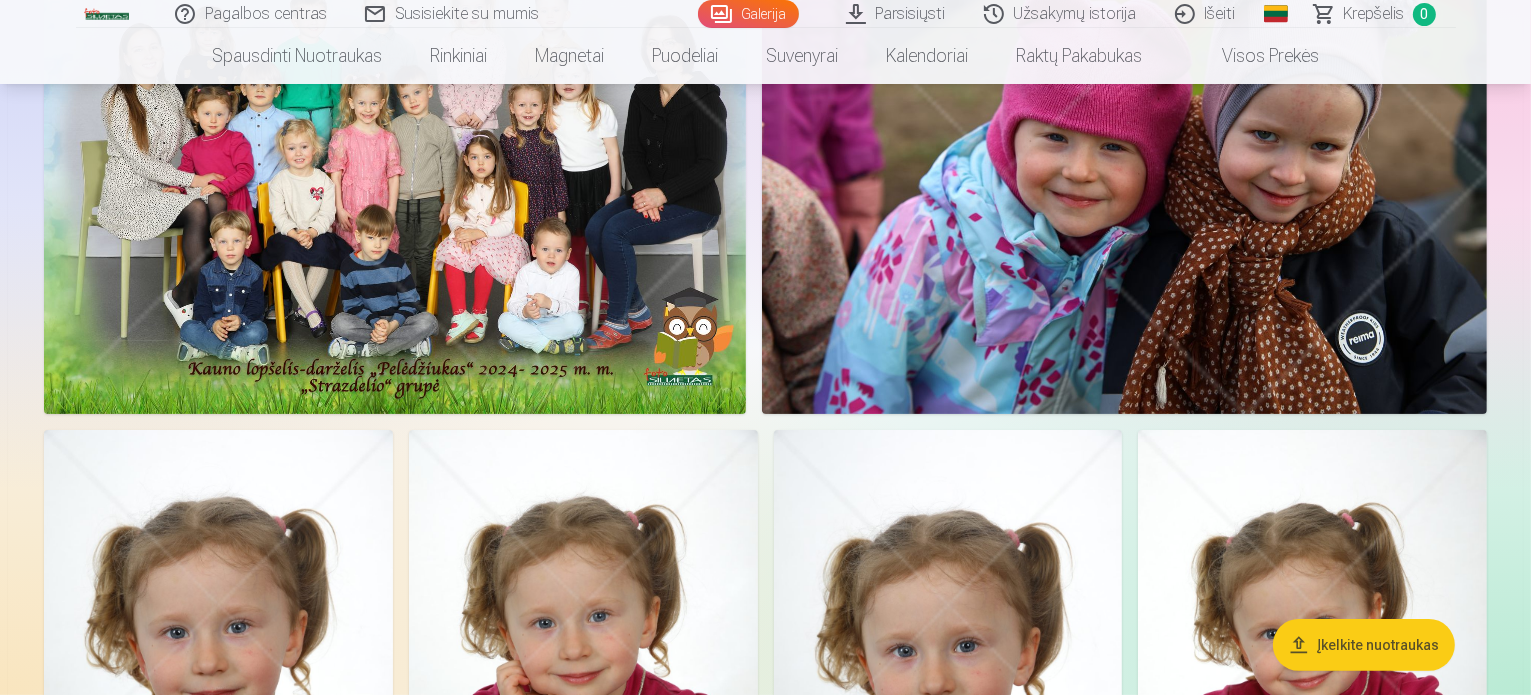 scroll, scrollTop: 300, scrollLeft: 0, axis: vertical 